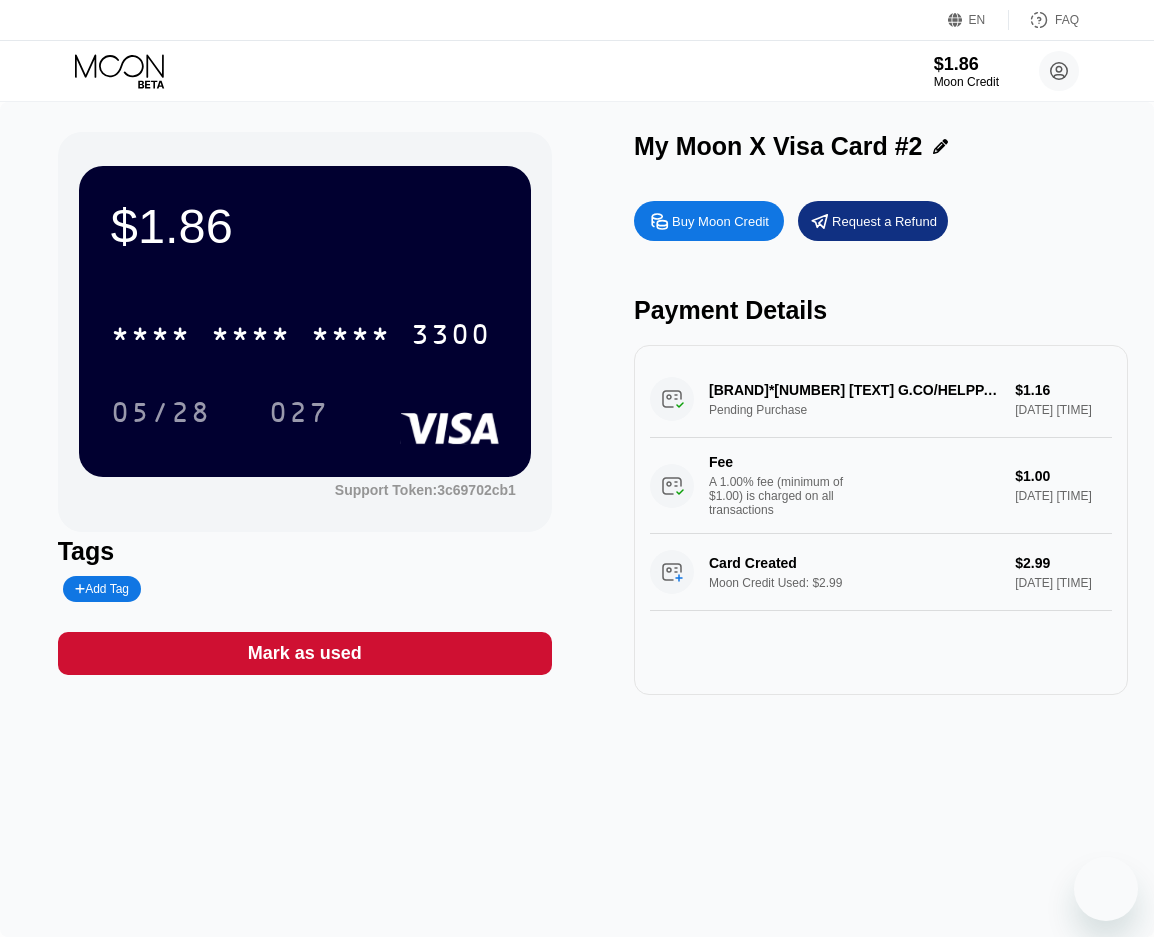 scroll, scrollTop: 0, scrollLeft: 0, axis: both 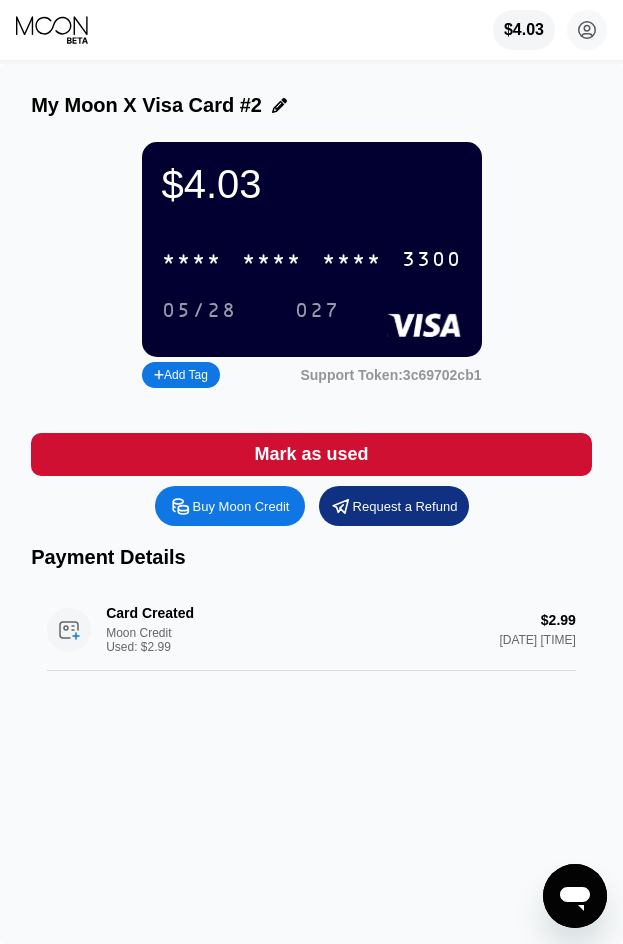 click on "[BRAND] [BRAND] [BRAND] $4.03 [CREDIT CARD] [DATE] [TOKEN] [BRAND] [BRAND] [BRAND] [BRAND] [BRAND] [BRAND] [BRAND] [BRAND] [BRAND] [BRAND] [BRAND] $2.99 $2.99 [DATE] [TIME]" at bounding box center [311, 504] 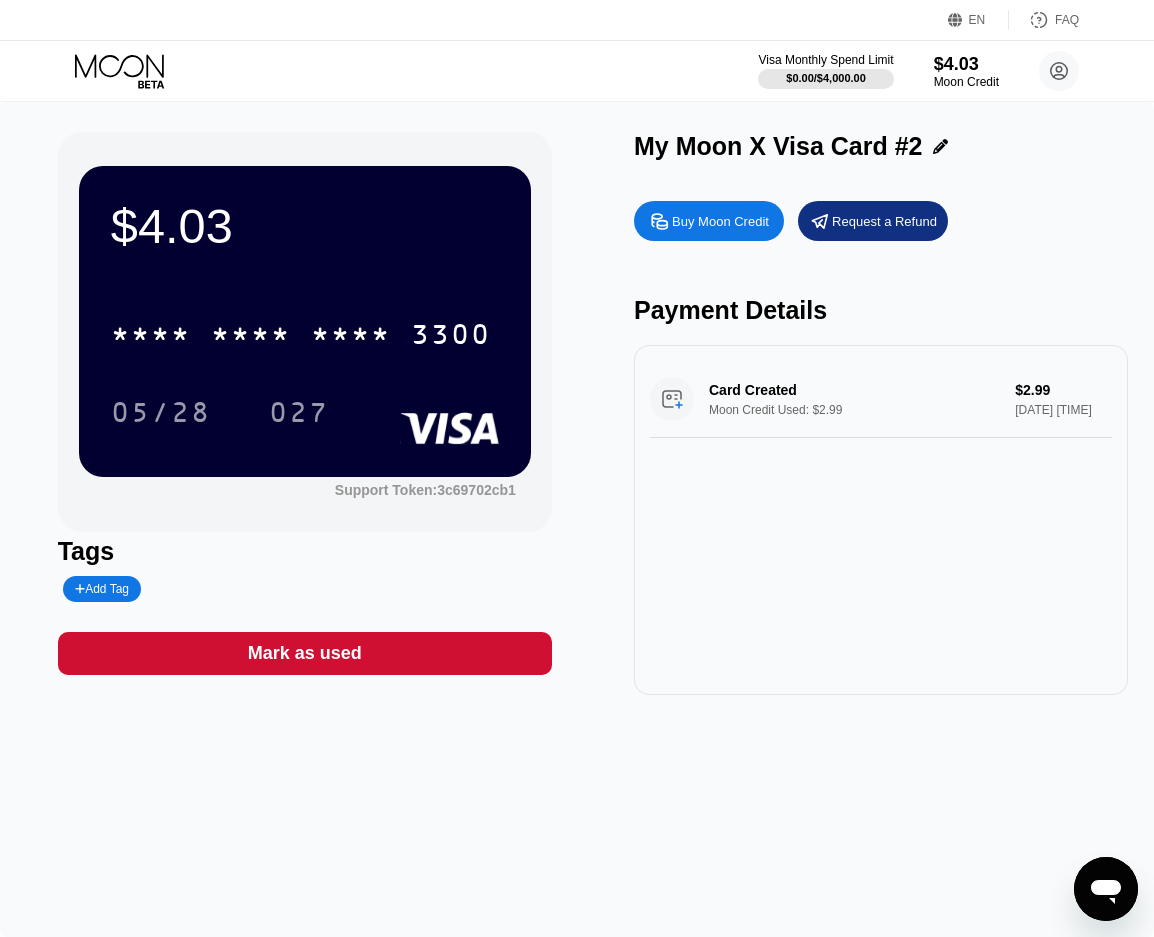 click 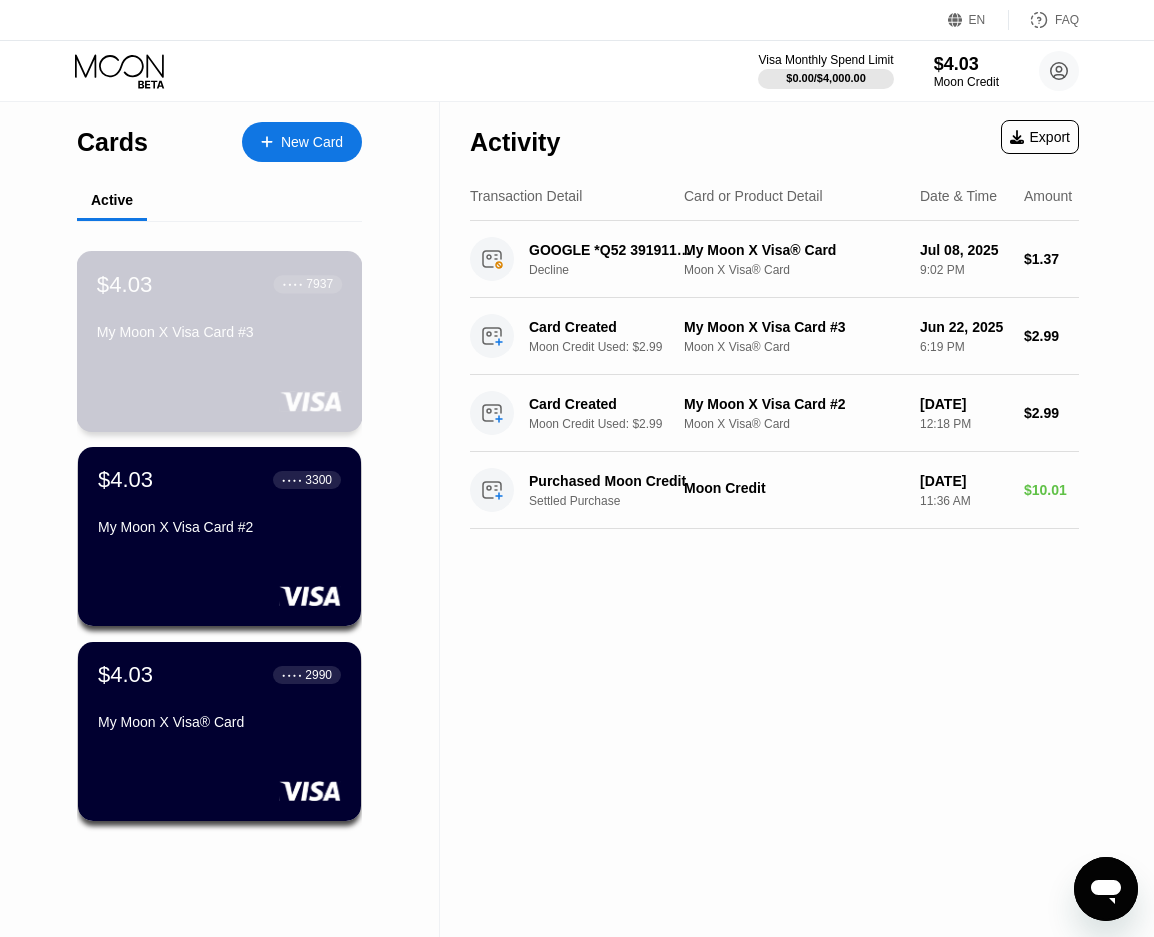 click on "My Moon X Visa Card #3" at bounding box center (219, 332) 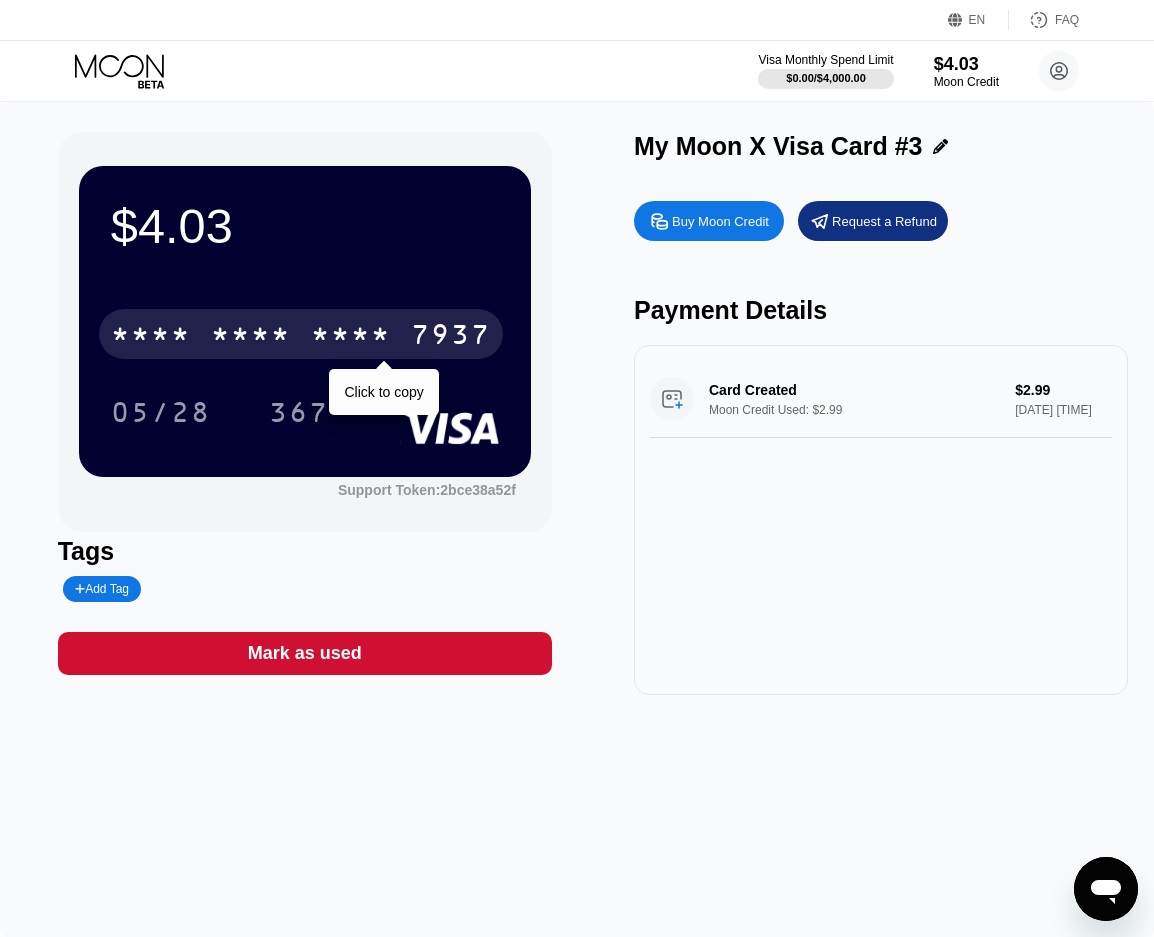 click on "* * * *" at bounding box center (351, 337) 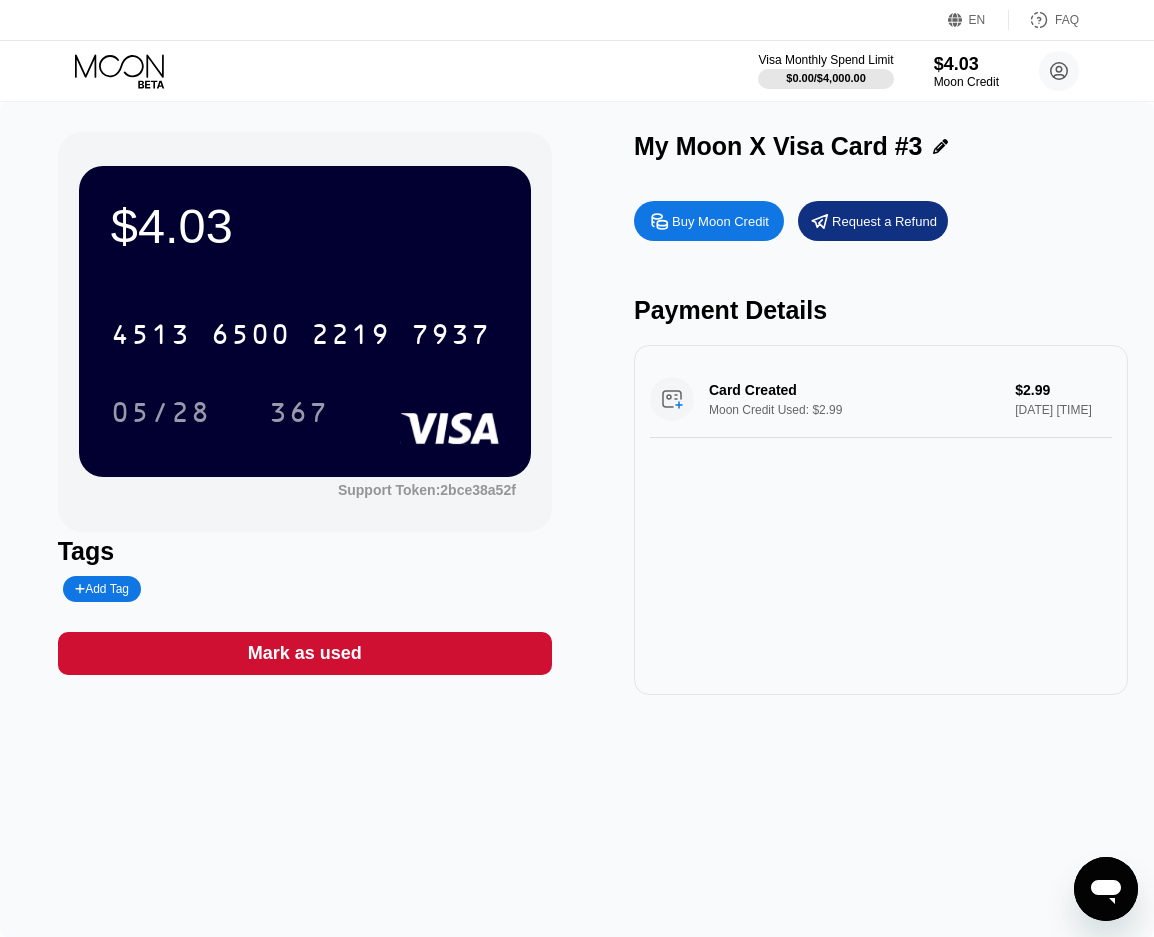 drag, startPoint x: 604, startPoint y: 817, endPoint x: 446, endPoint y: 773, distance: 164.01219 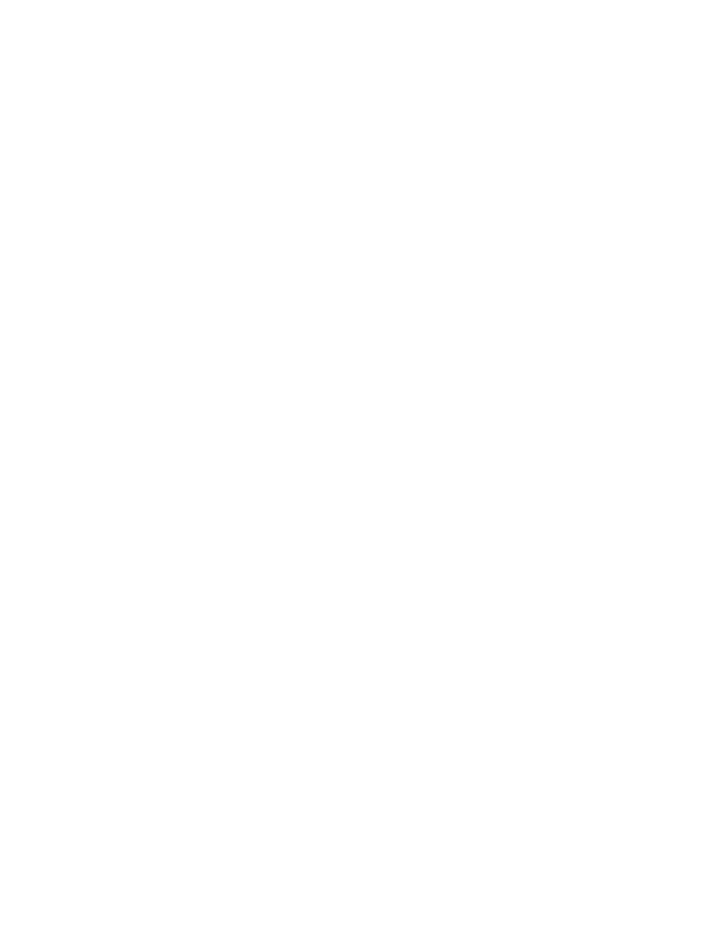 scroll, scrollTop: 0, scrollLeft: 0, axis: both 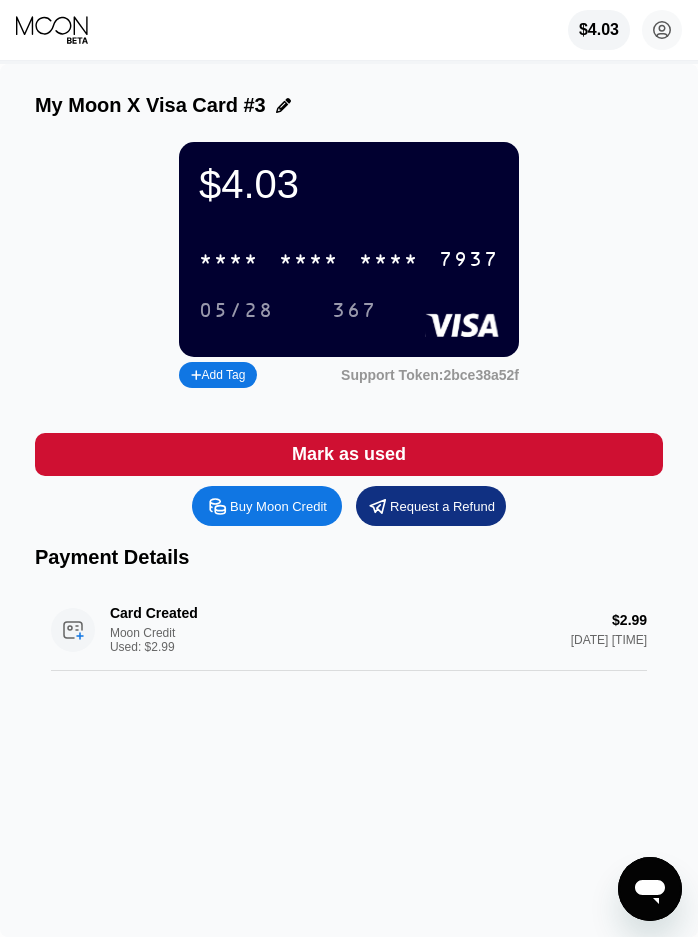 click 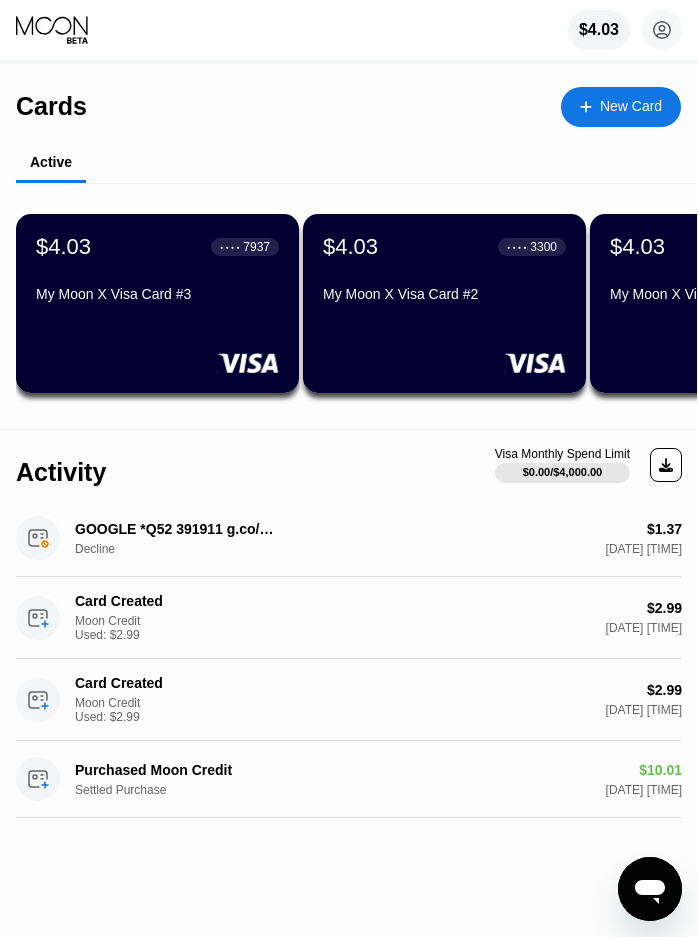 click on "My Moon X Visa® Card" at bounding box center (731, 294) 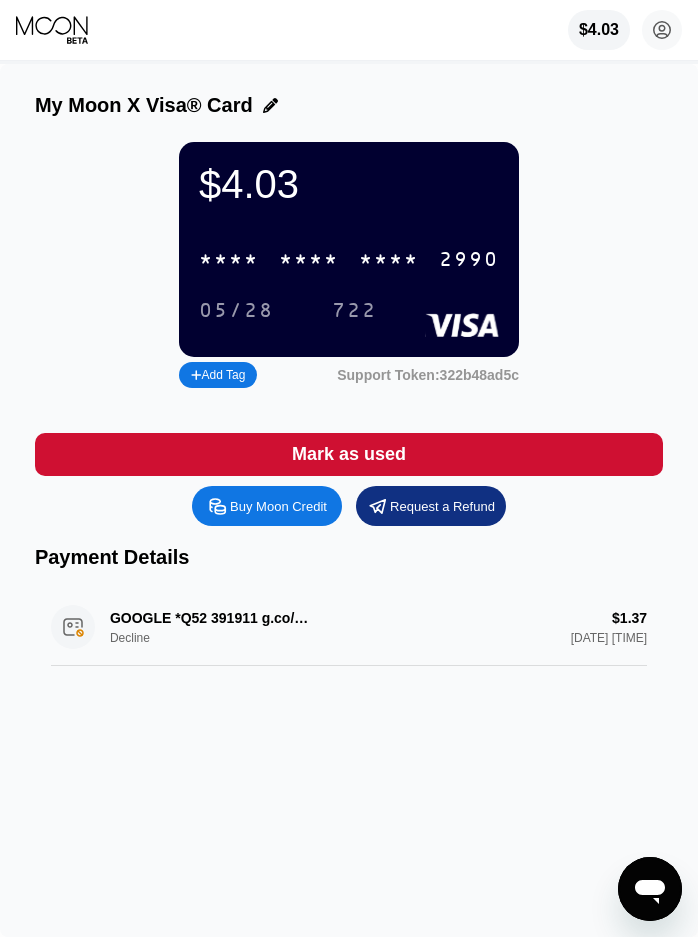 click on "* * * * * * * * * * * * 2990" at bounding box center (349, 259) 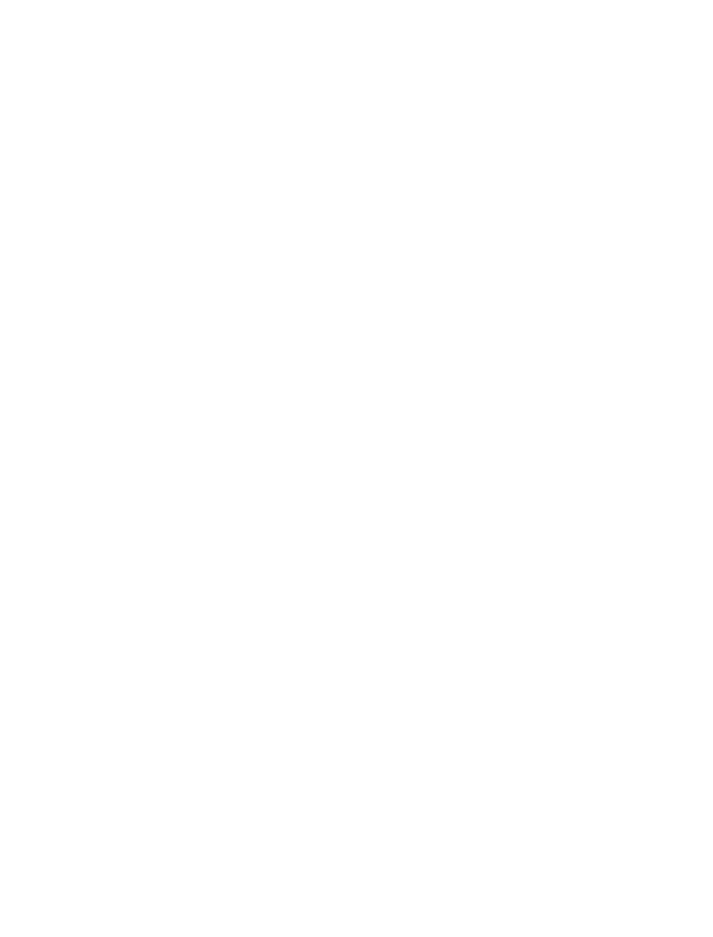 scroll, scrollTop: 0, scrollLeft: 0, axis: both 